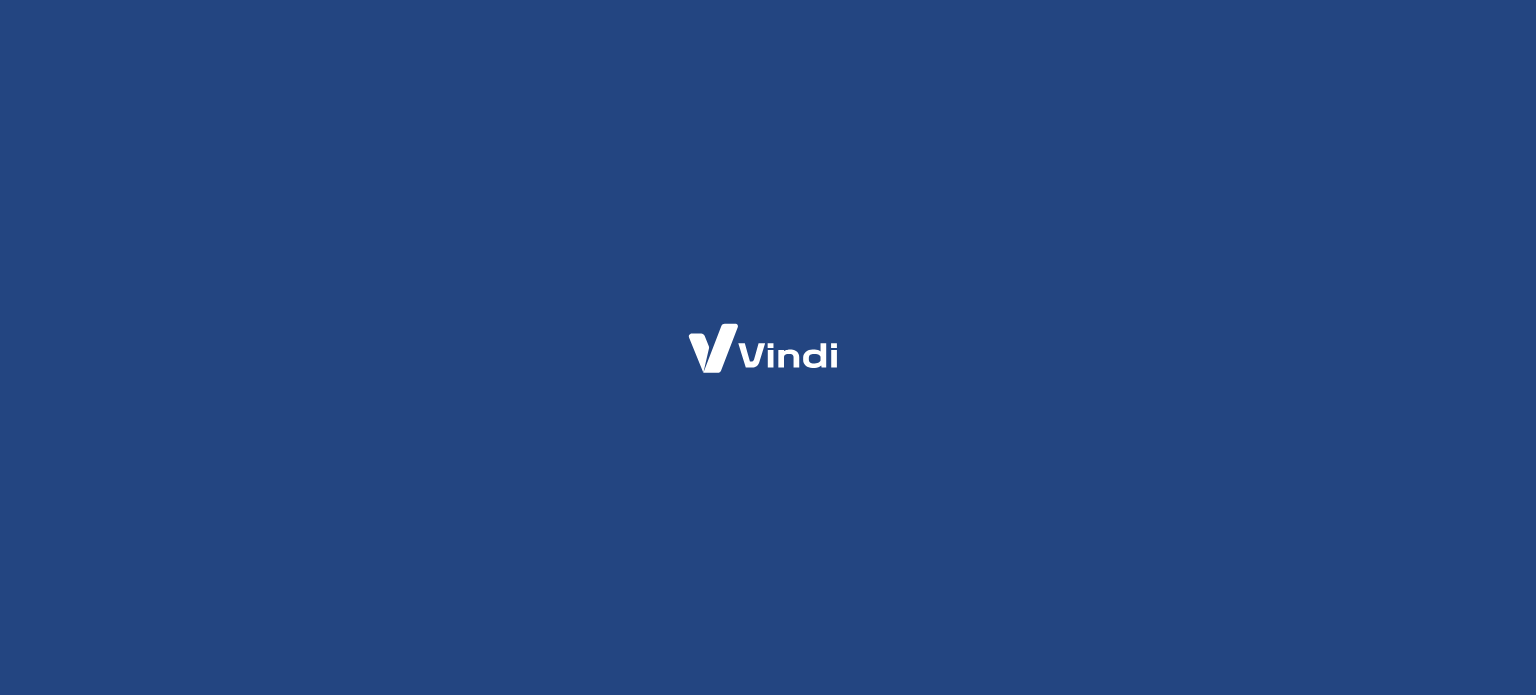 scroll, scrollTop: 0, scrollLeft: 0, axis: both 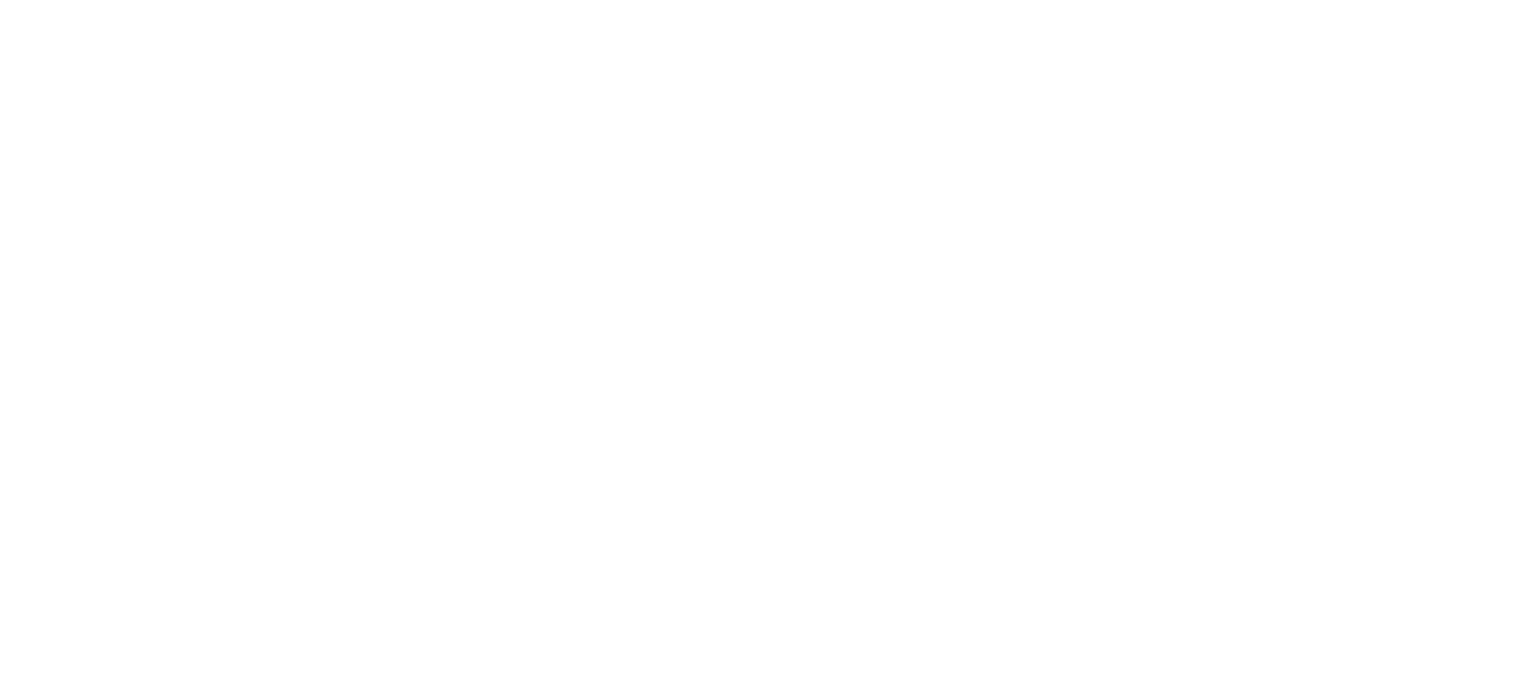 click at bounding box center [768, 0] 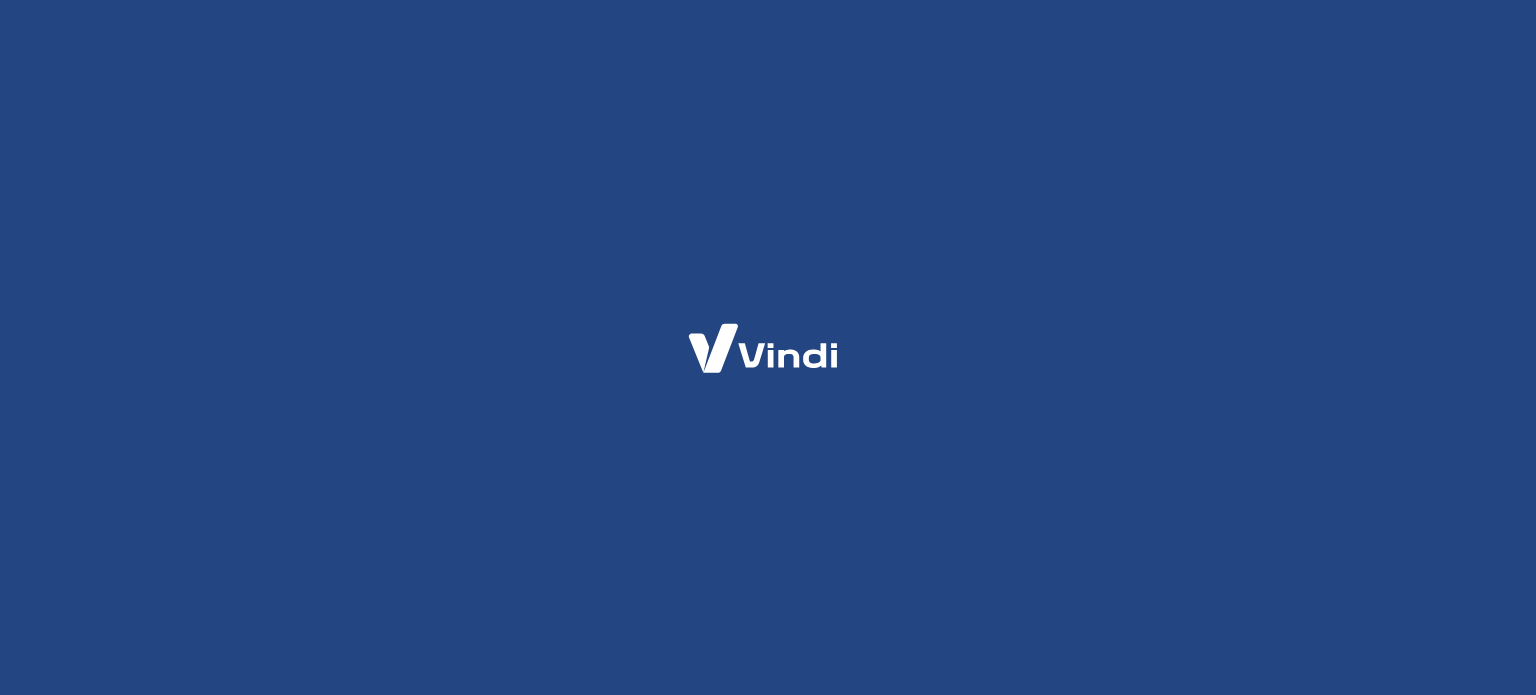 scroll, scrollTop: 0, scrollLeft: 0, axis: both 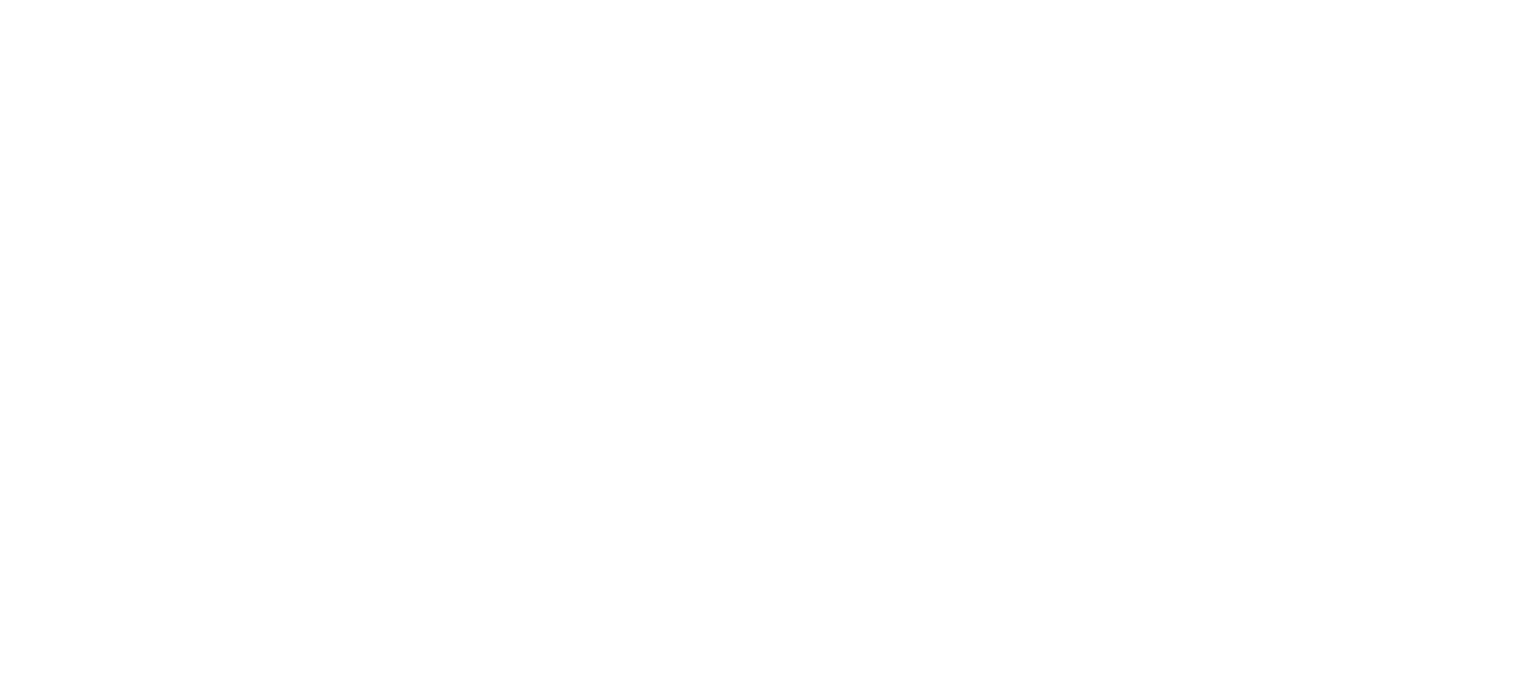 click at bounding box center (768, 0) 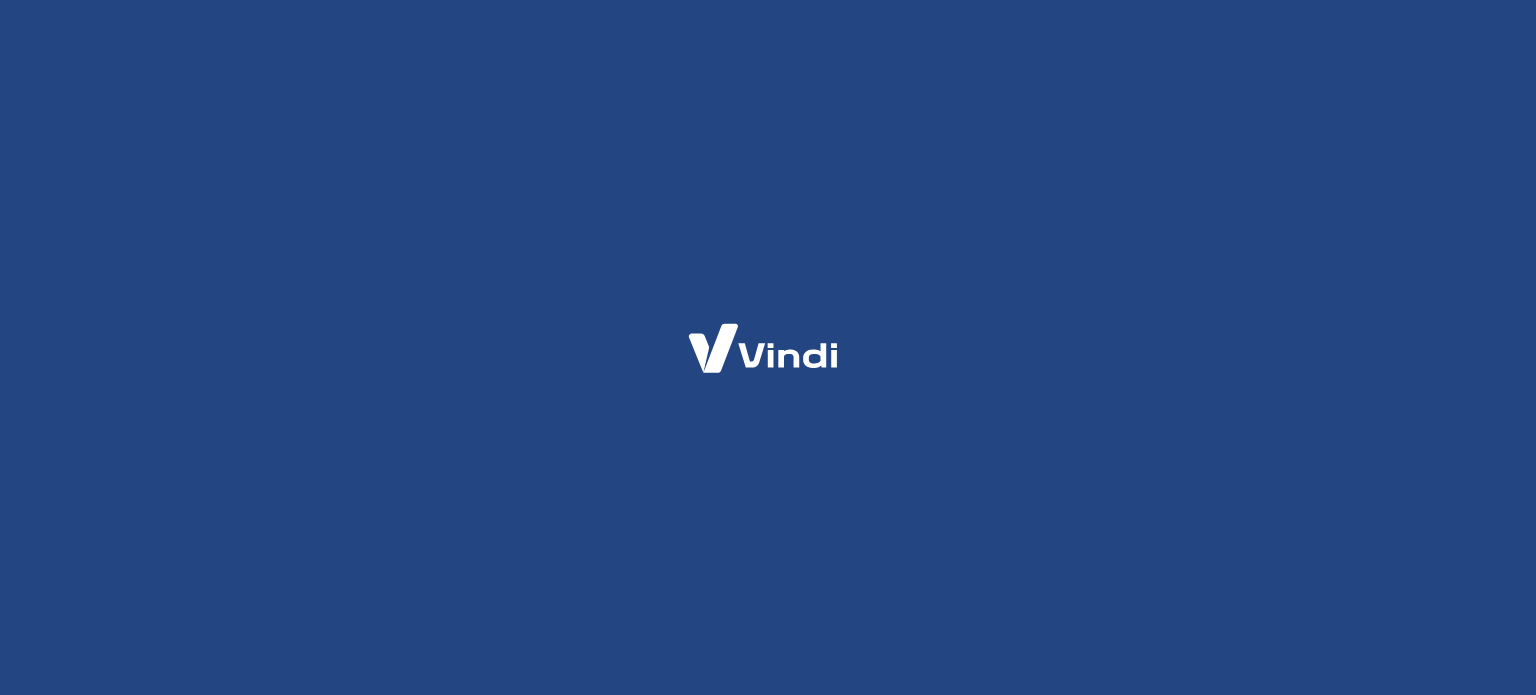 scroll, scrollTop: 0, scrollLeft: 0, axis: both 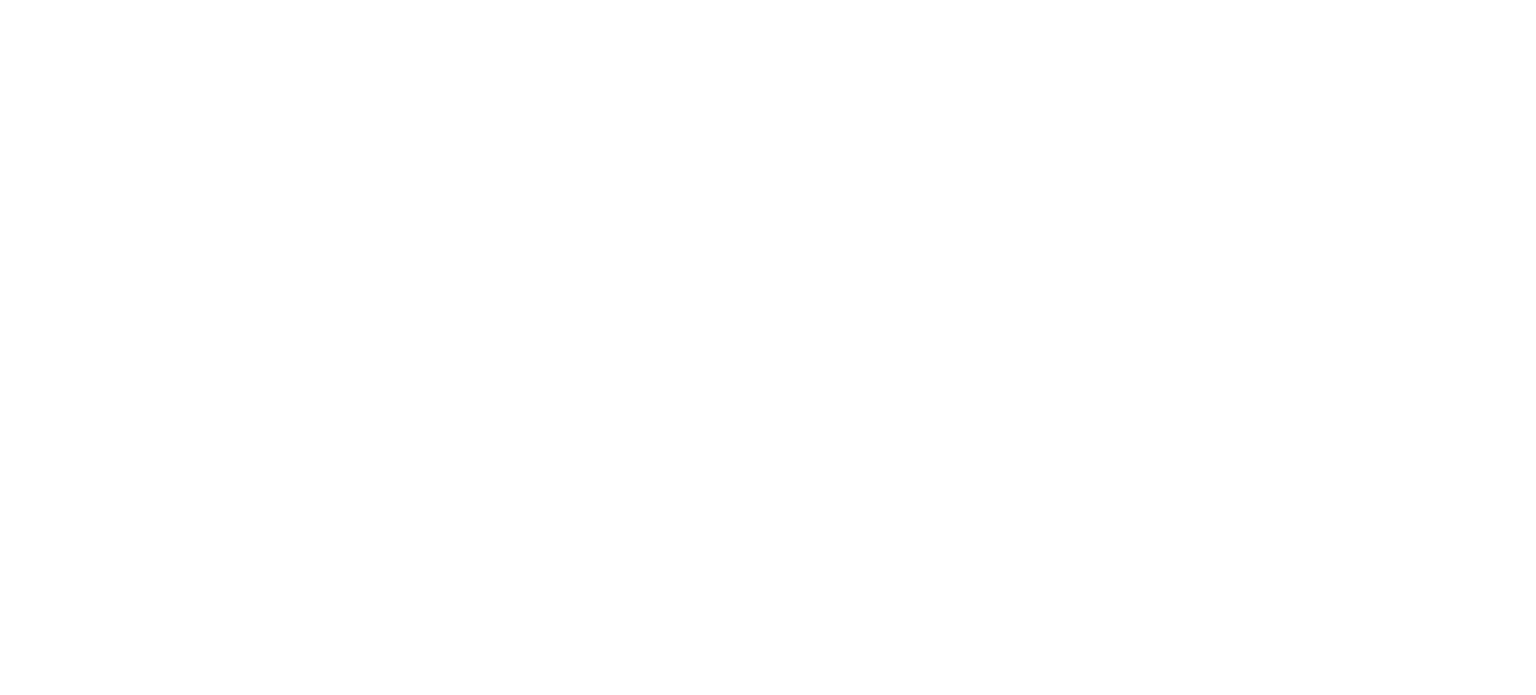 click at bounding box center [768, 0] 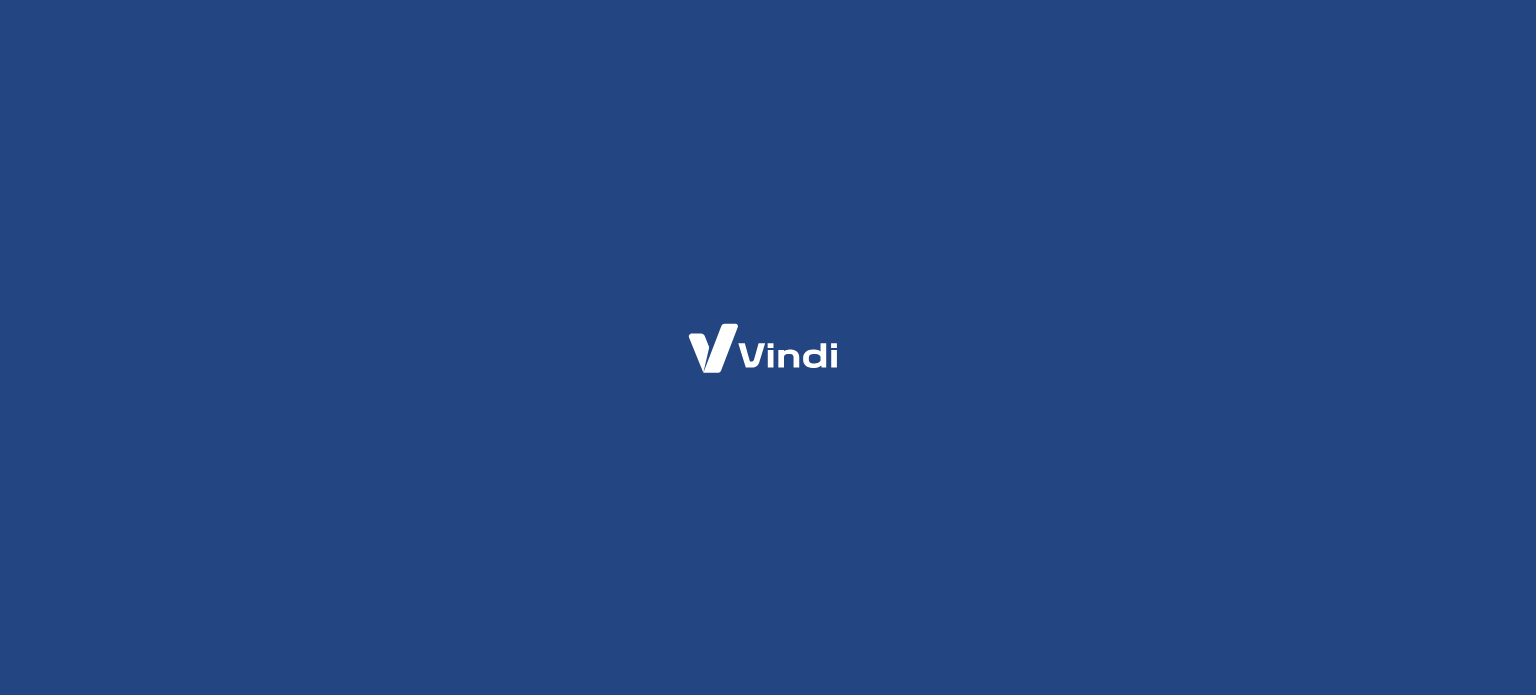 scroll, scrollTop: 0, scrollLeft: 0, axis: both 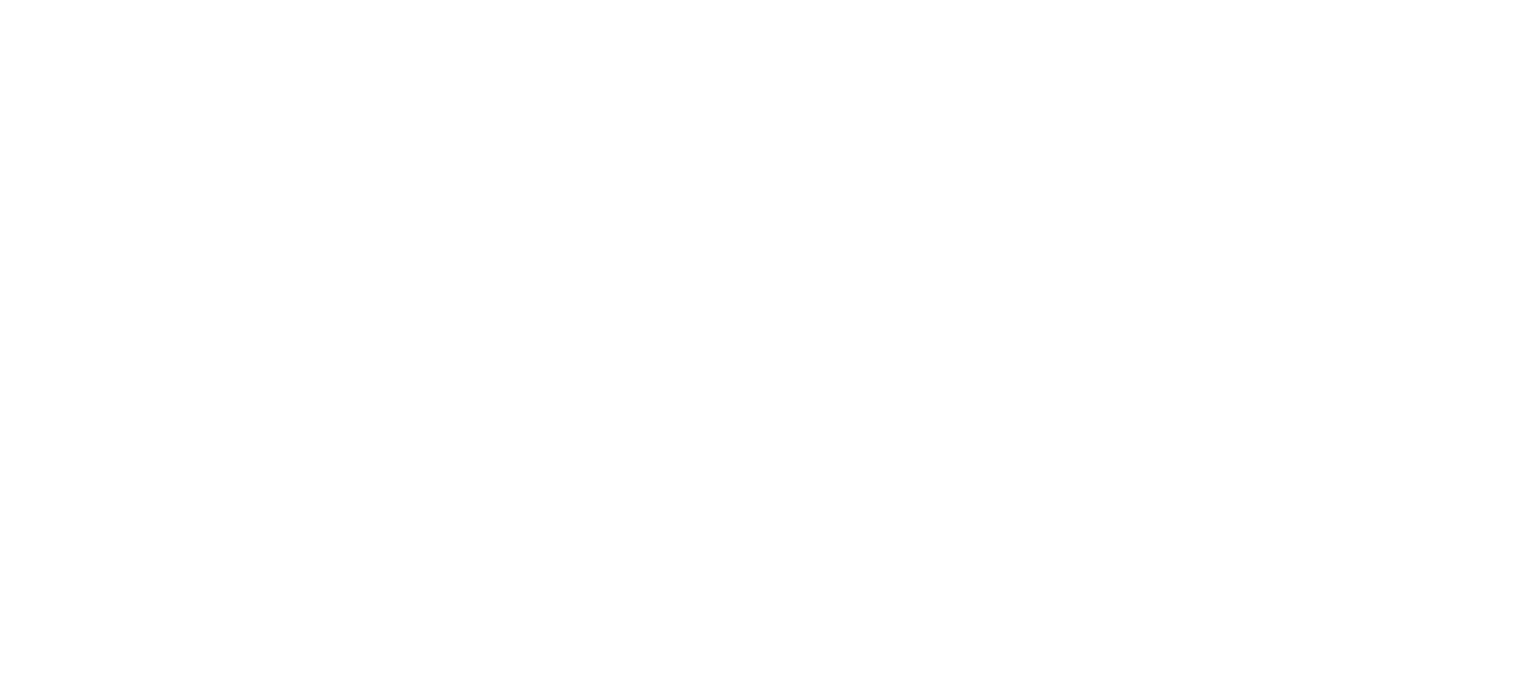 click at bounding box center (768, 0) 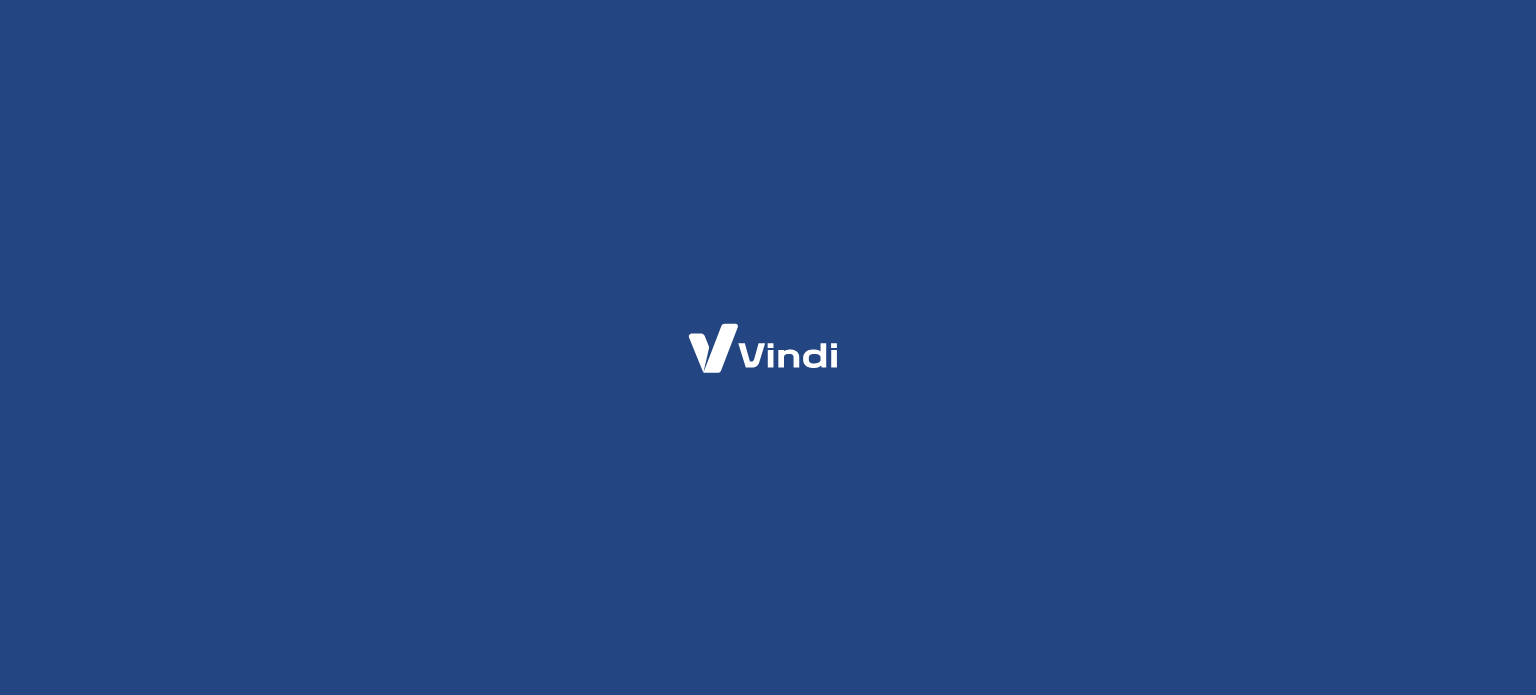 scroll, scrollTop: 0, scrollLeft: 0, axis: both 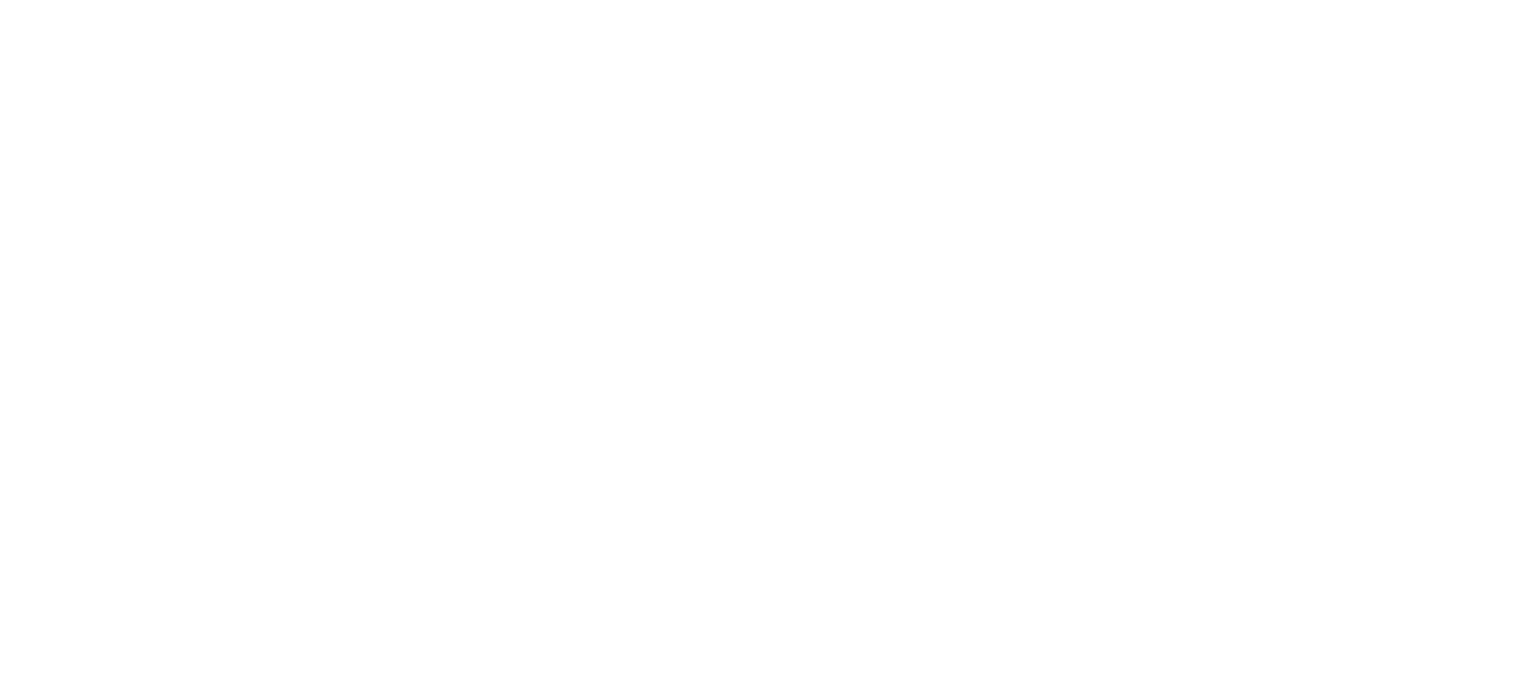 click at bounding box center (768, 0) 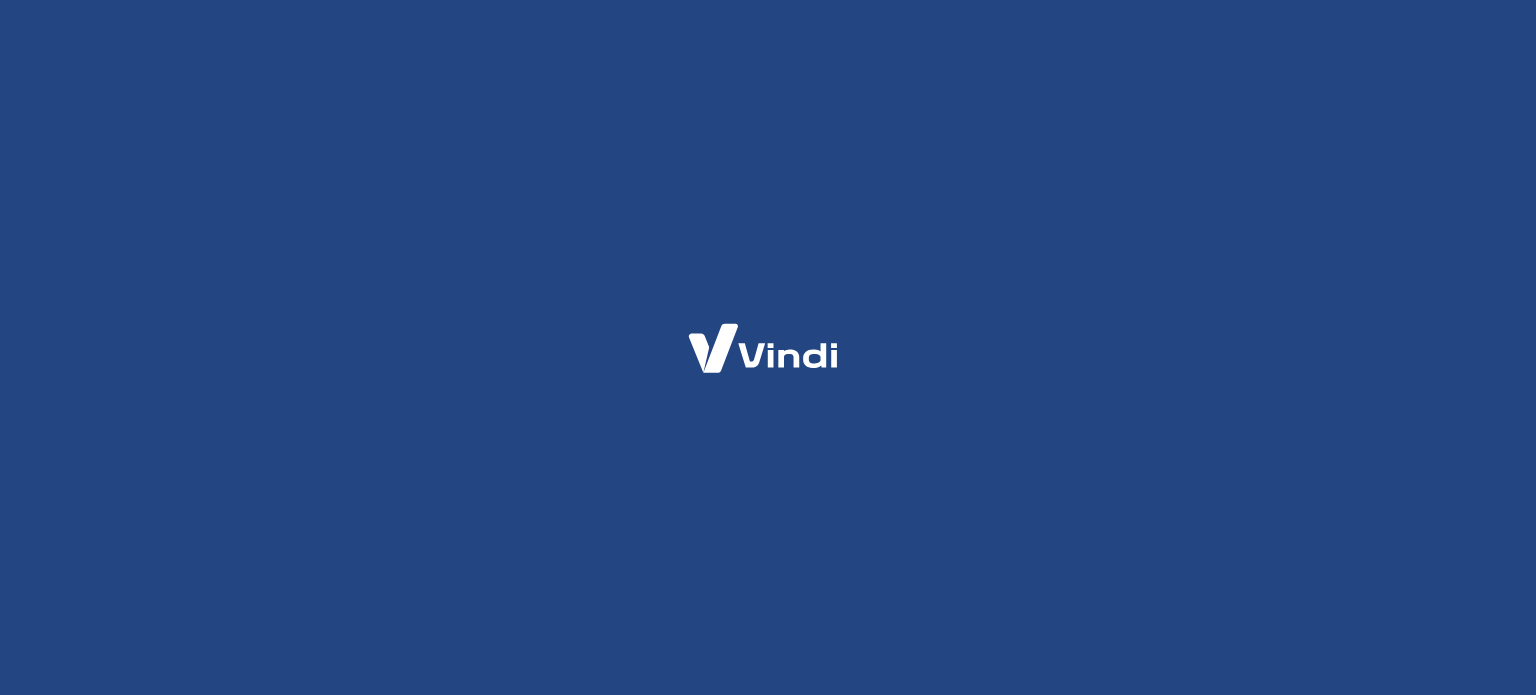 scroll, scrollTop: 0, scrollLeft: 0, axis: both 